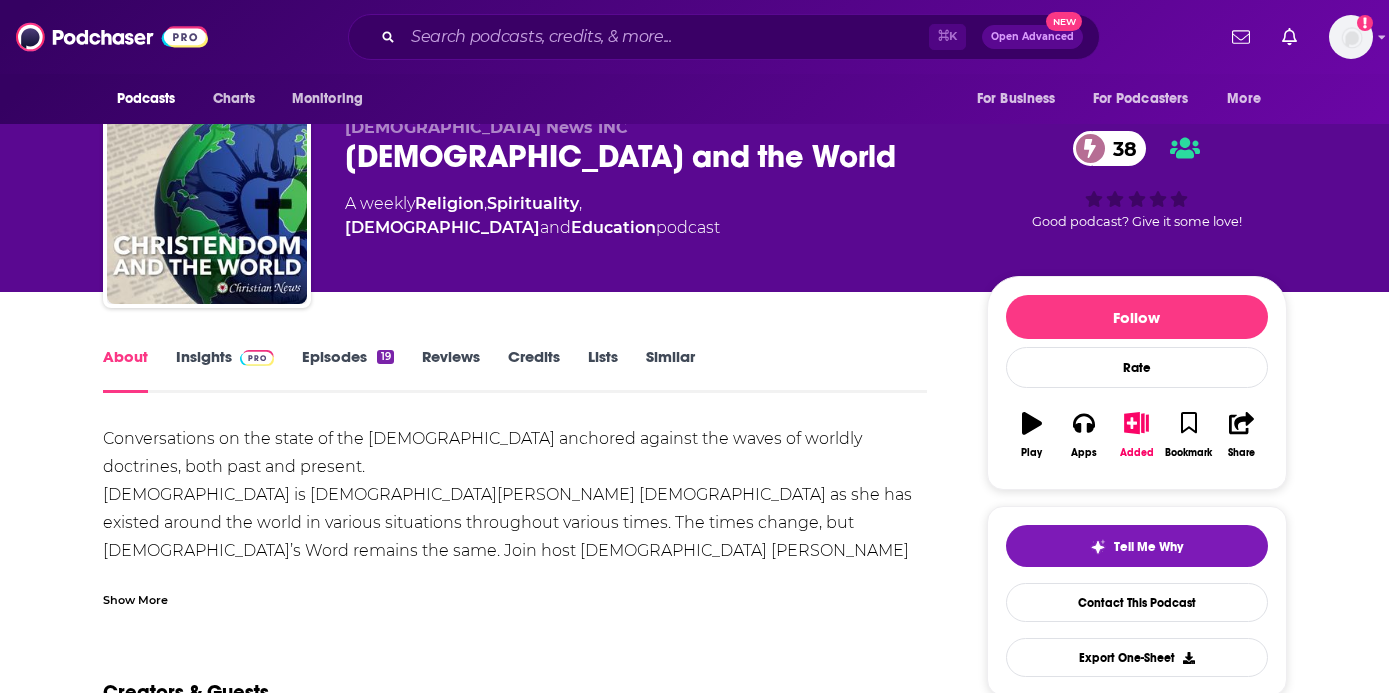 scroll, scrollTop: 35, scrollLeft: 0, axis: vertical 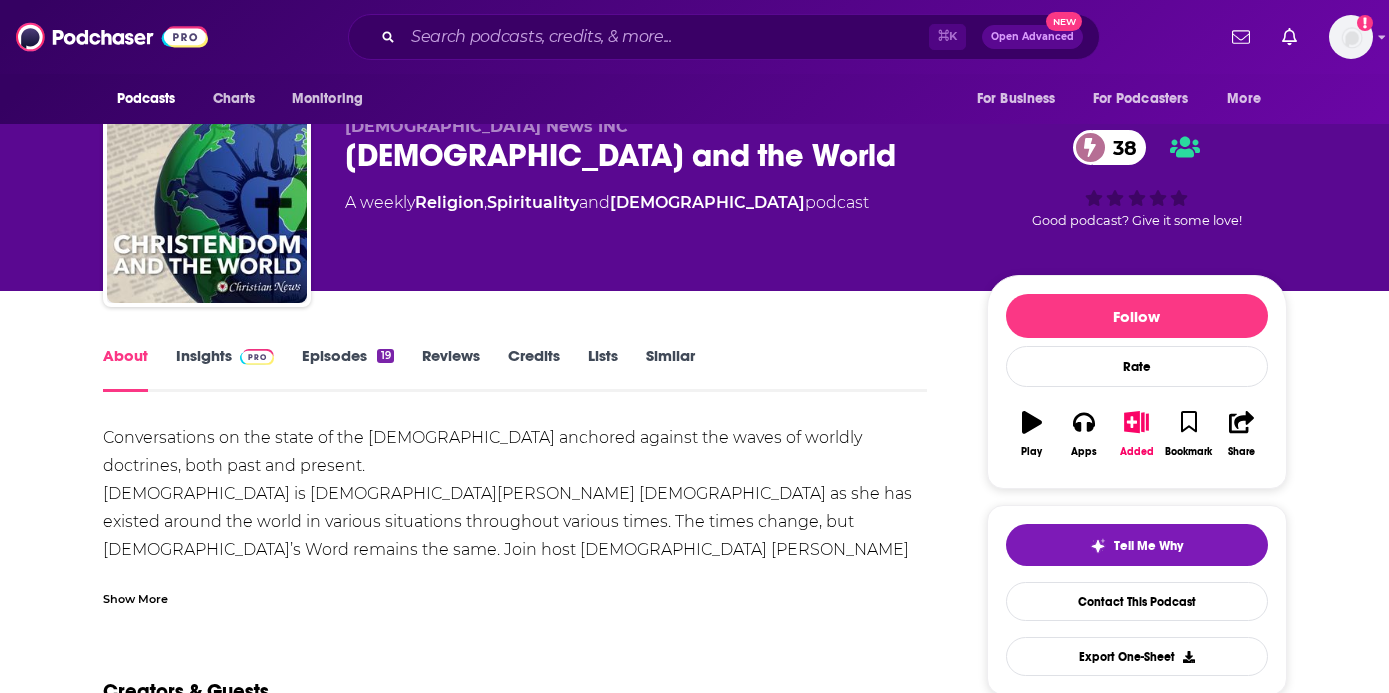 click on "Episodes 19" at bounding box center (347, 369) 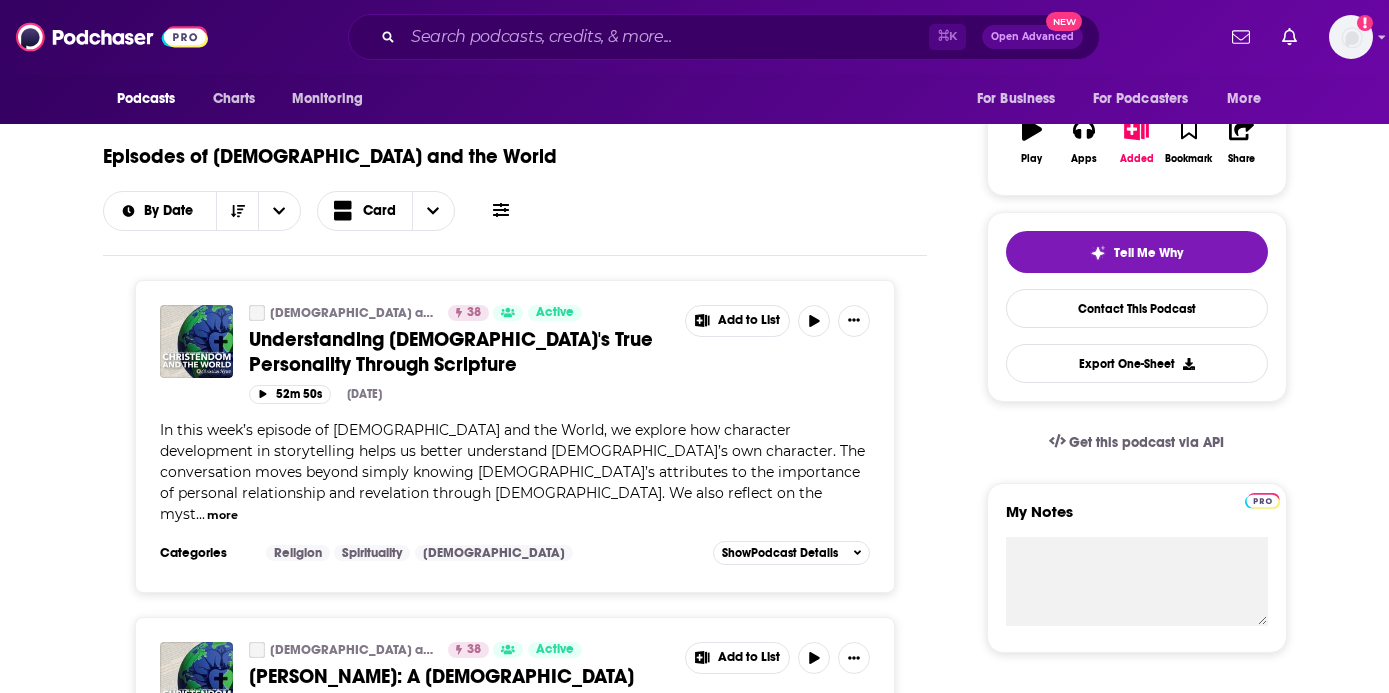 scroll, scrollTop: 330, scrollLeft: 0, axis: vertical 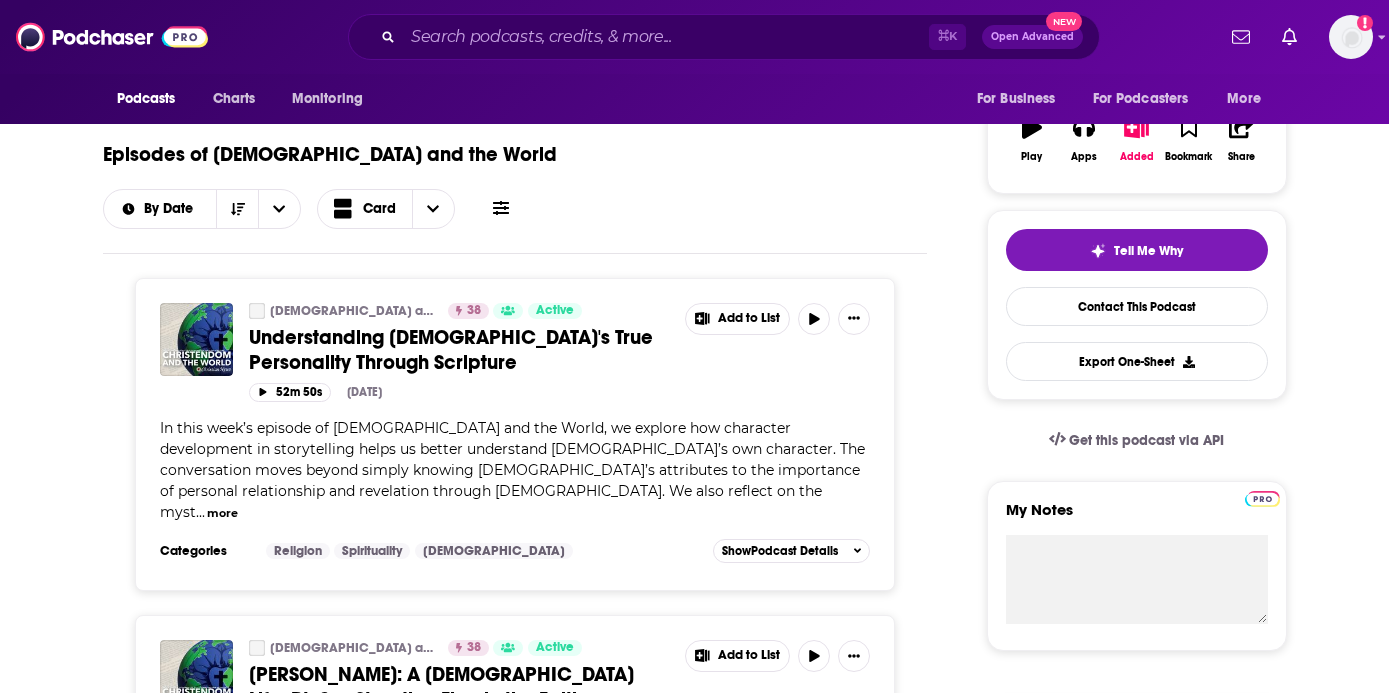 click on "more" at bounding box center [222, 513] 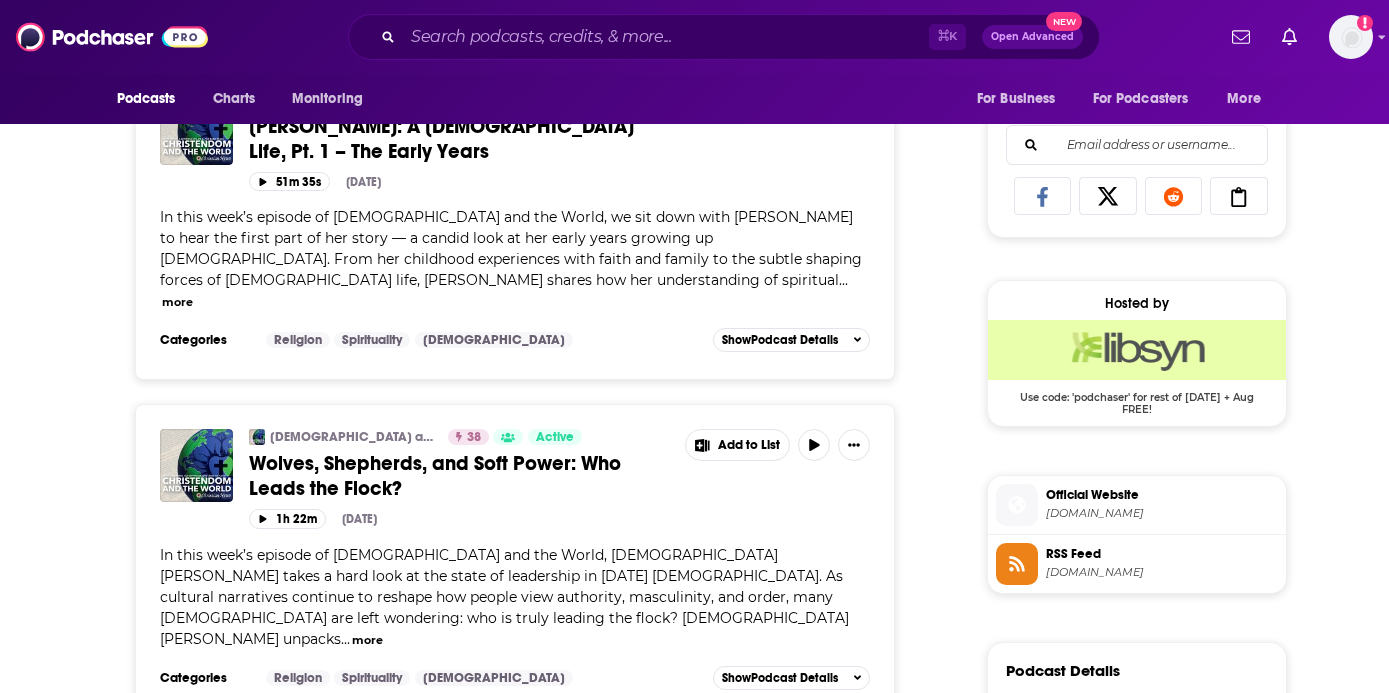 scroll, scrollTop: 1262, scrollLeft: 0, axis: vertical 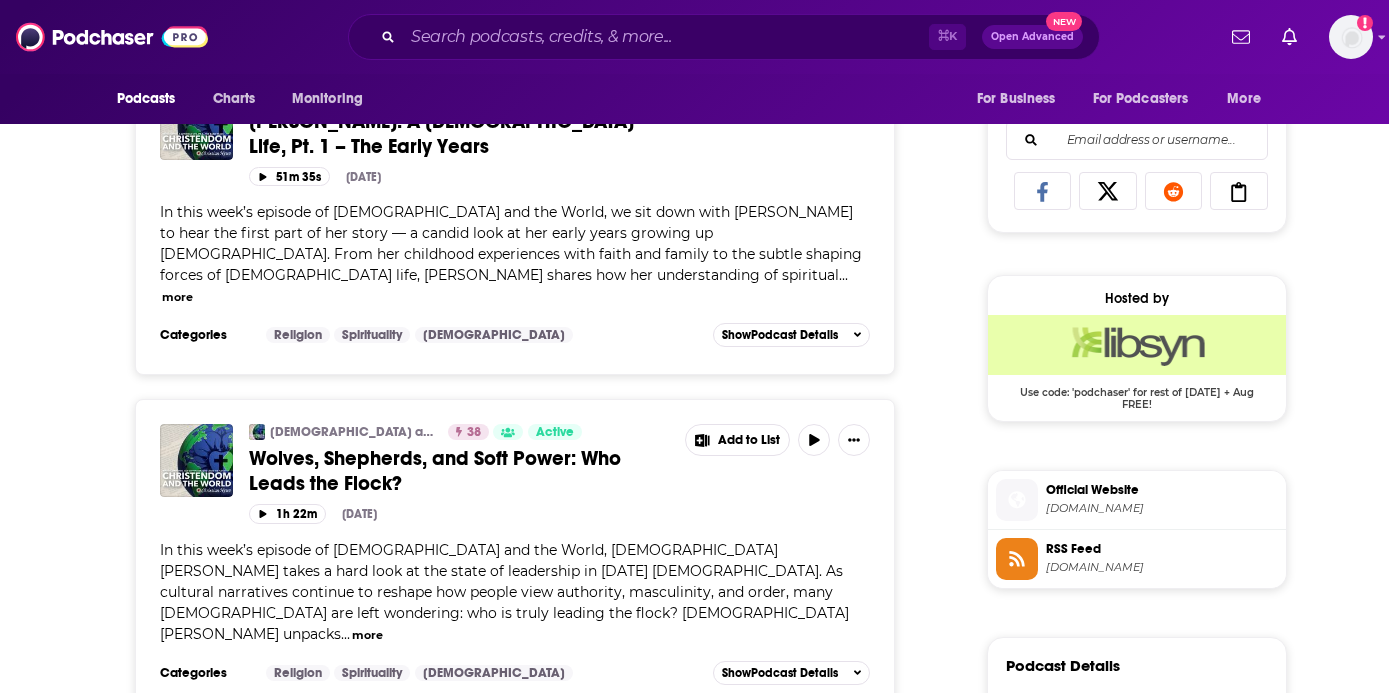 click on "more" at bounding box center (367, 635) 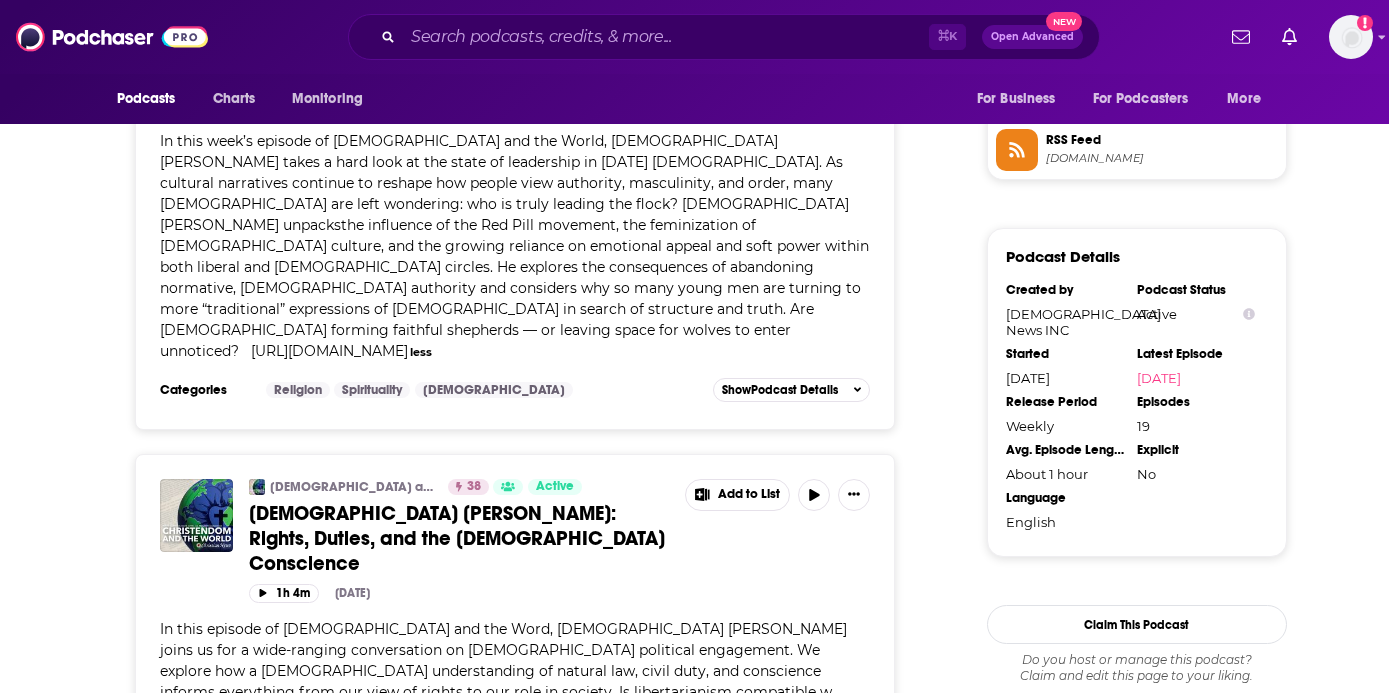 scroll, scrollTop: 1847, scrollLeft: 0, axis: vertical 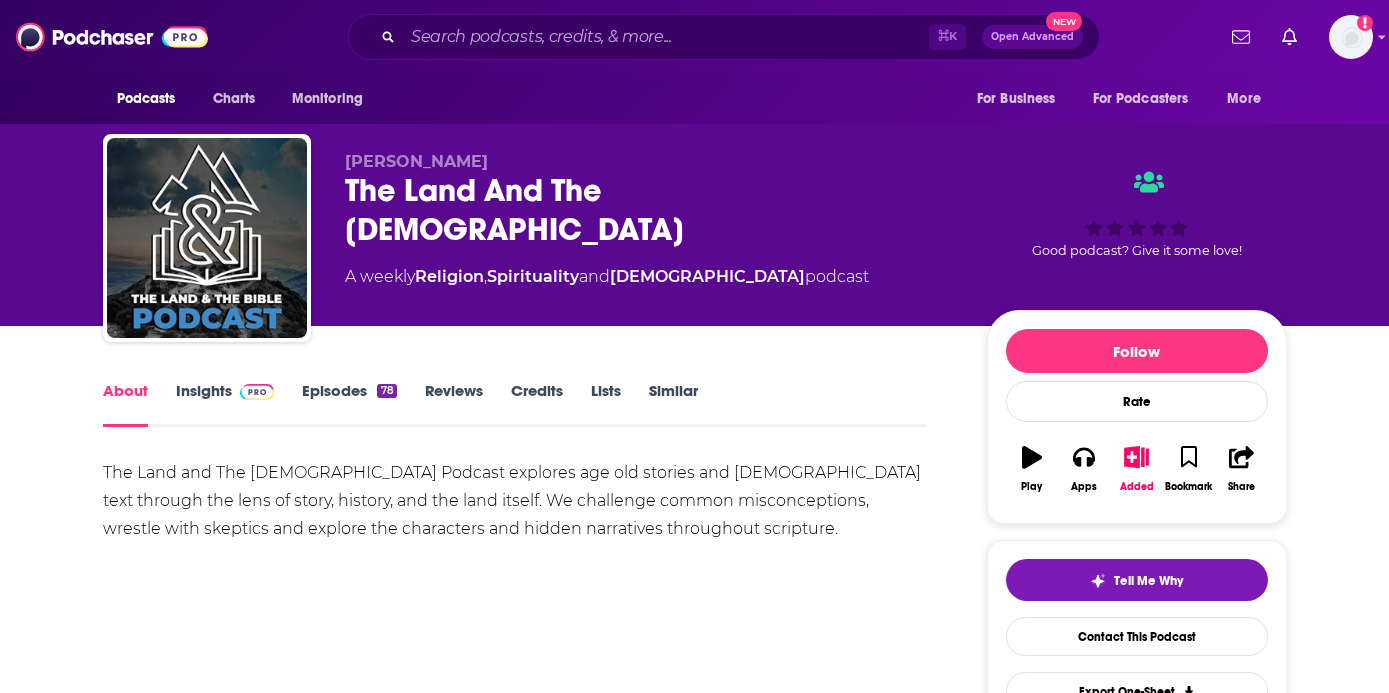 click on "Episodes 78" at bounding box center (349, 404) 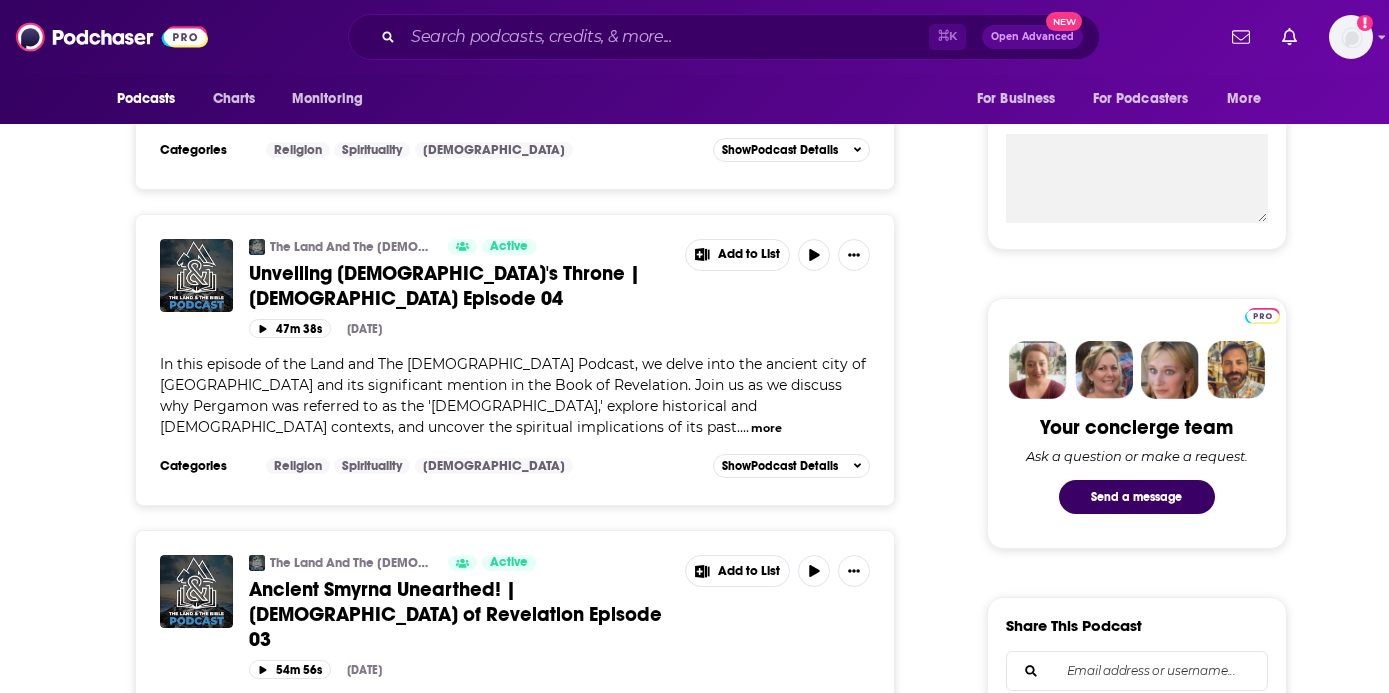 scroll, scrollTop: 733, scrollLeft: 0, axis: vertical 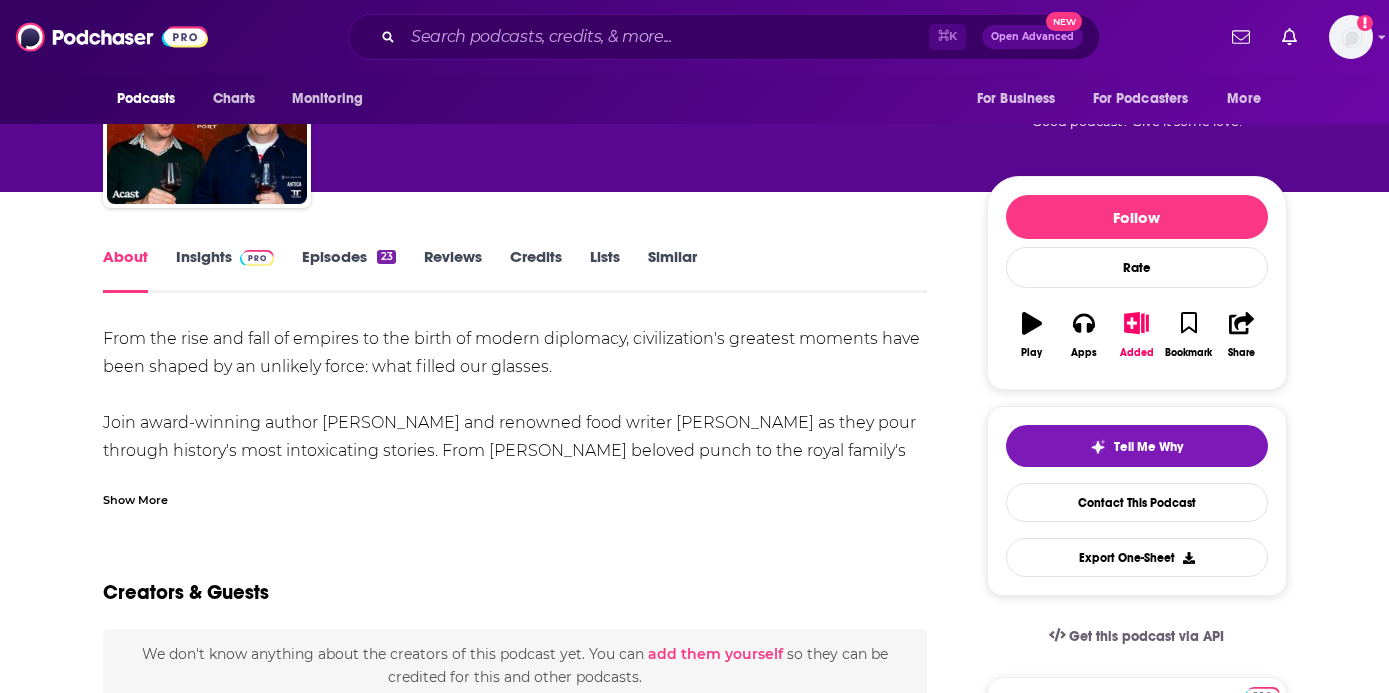 click on "Show More" at bounding box center [135, 498] 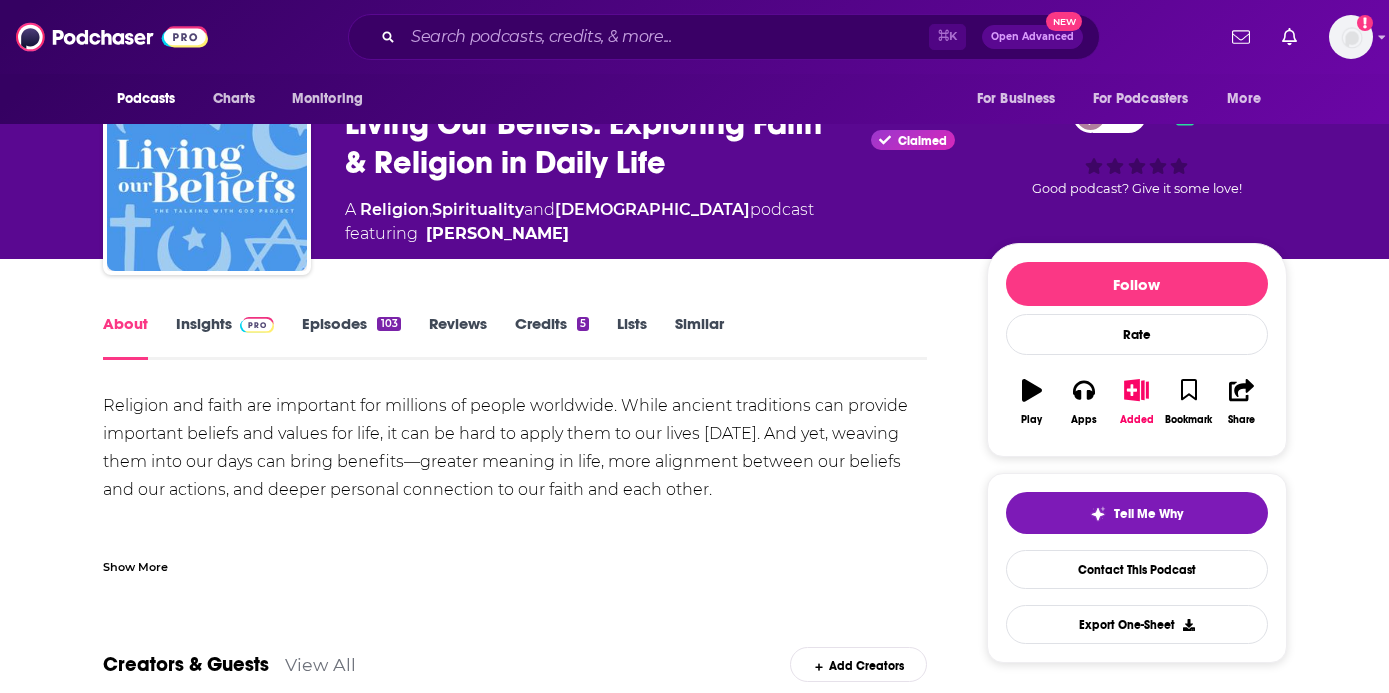 scroll, scrollTop: 64, scrollLeft: 0, axis: vertical 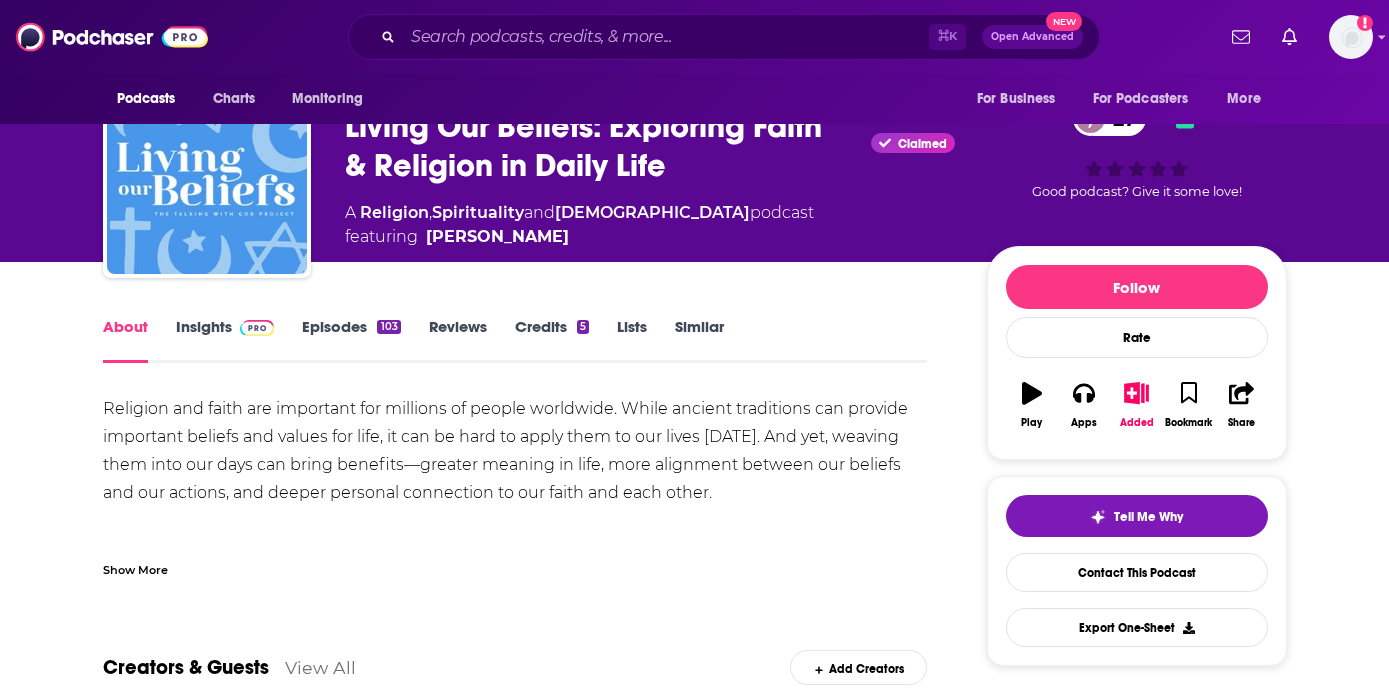 click on "Show More" at bounding box center (135, 568) 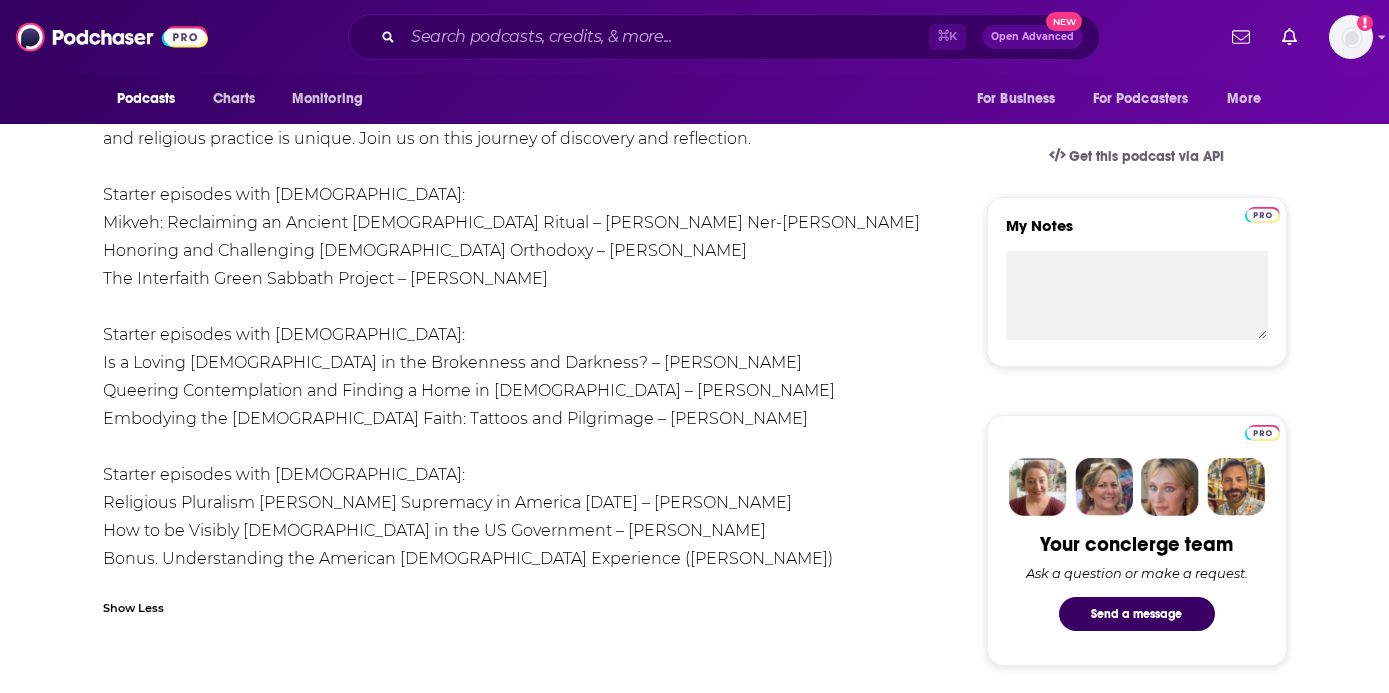 scroll, scrollTop: 594, scrollLeft: 0, axis: vertical 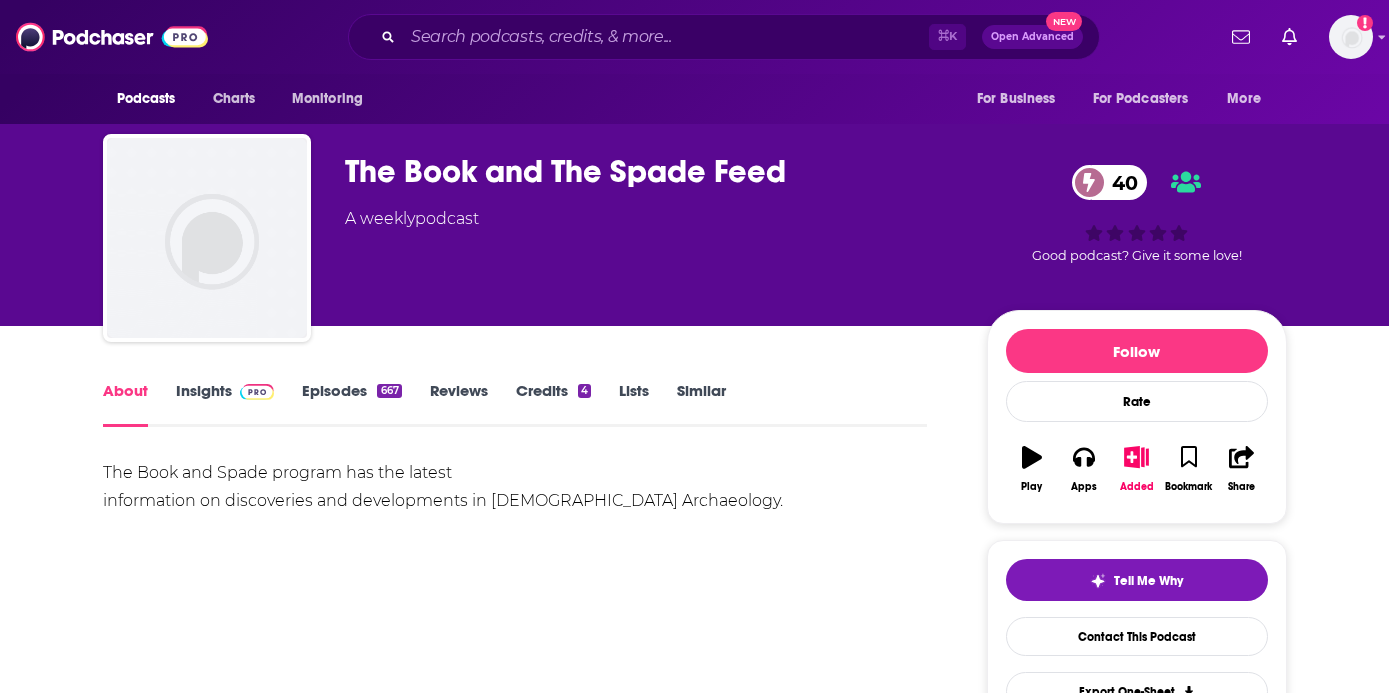 click on "Insights" at bounding box center (225, 404) 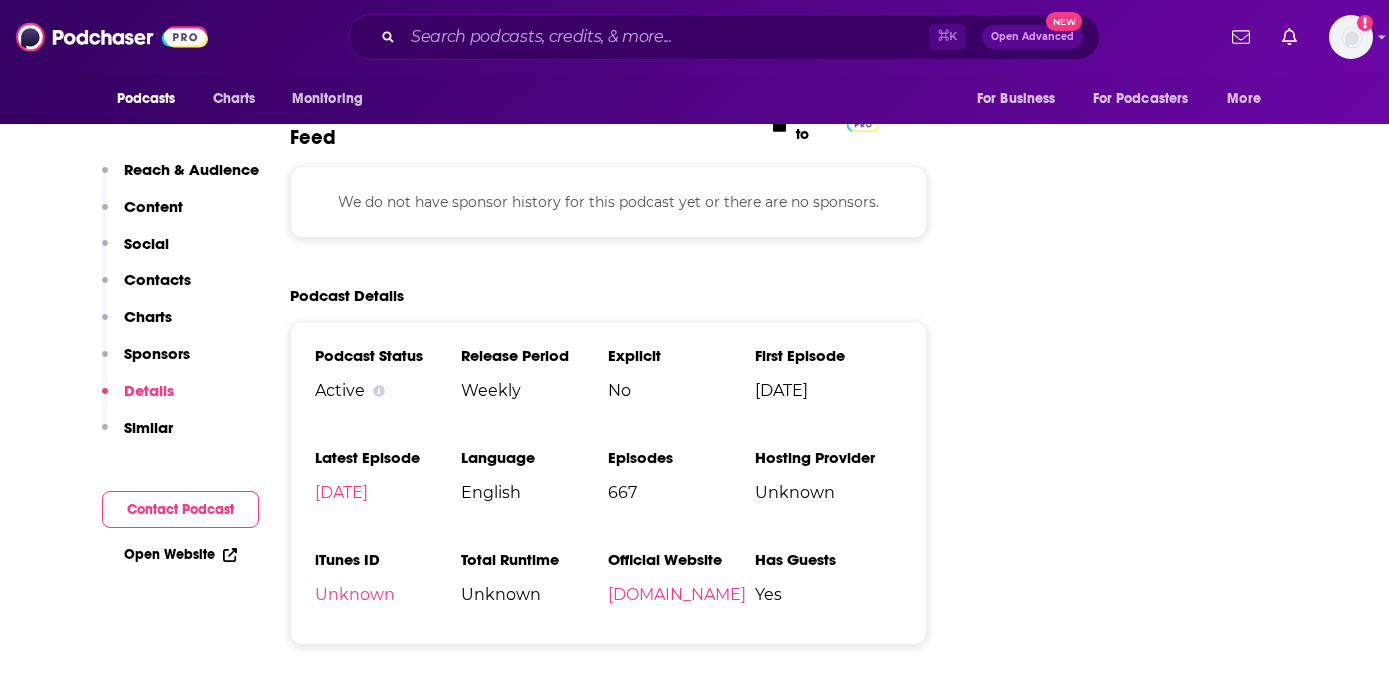 scroll, scrollTop: 2216, scrollLeft: 0, axis: vertical 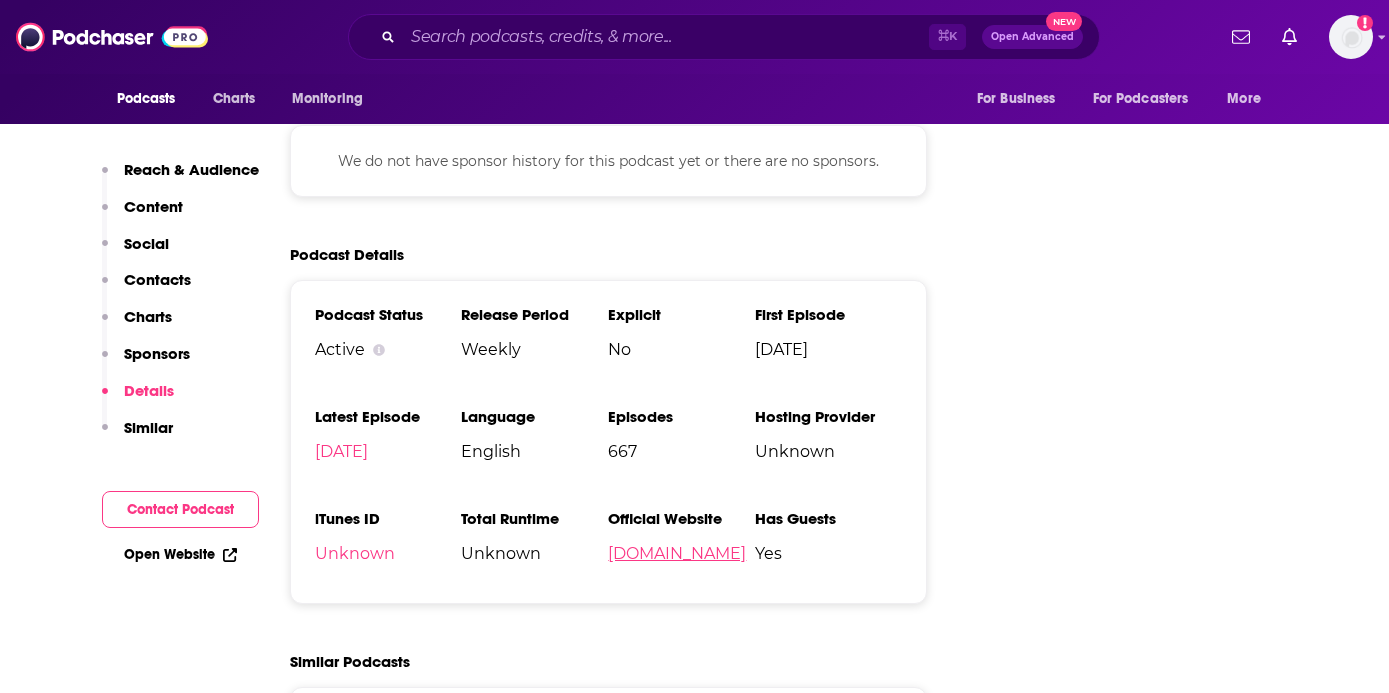 click on "[DOMAIN_NAME]" at bounding box center (677, 553) 